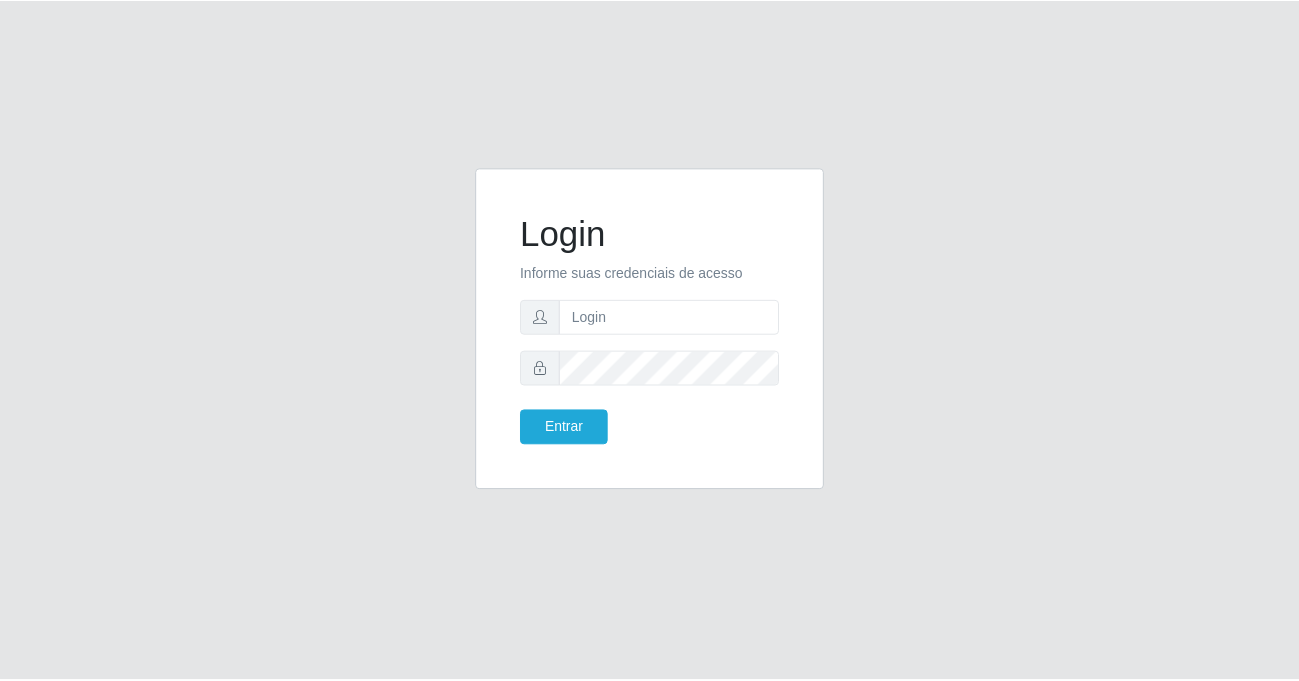 scroll, scrollTop: 0, scrollLeft: 0, axis: both 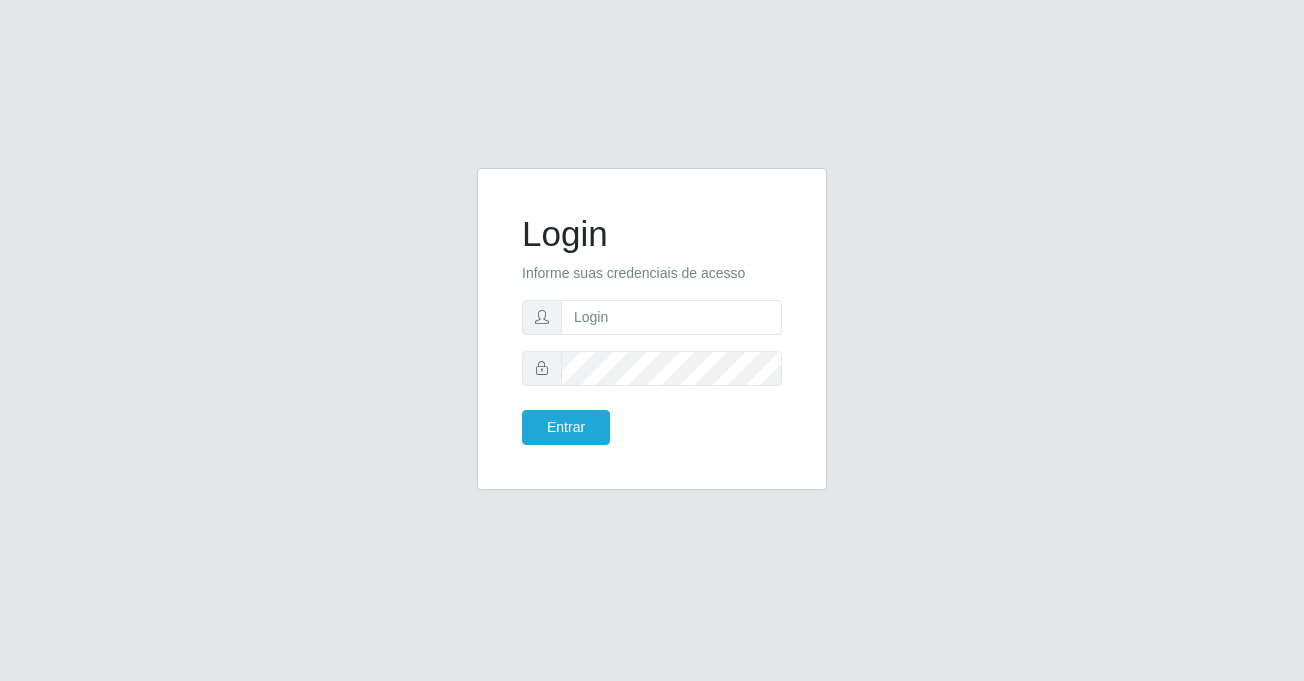click on "Login Informe suas credenciais de acesso Entrar" 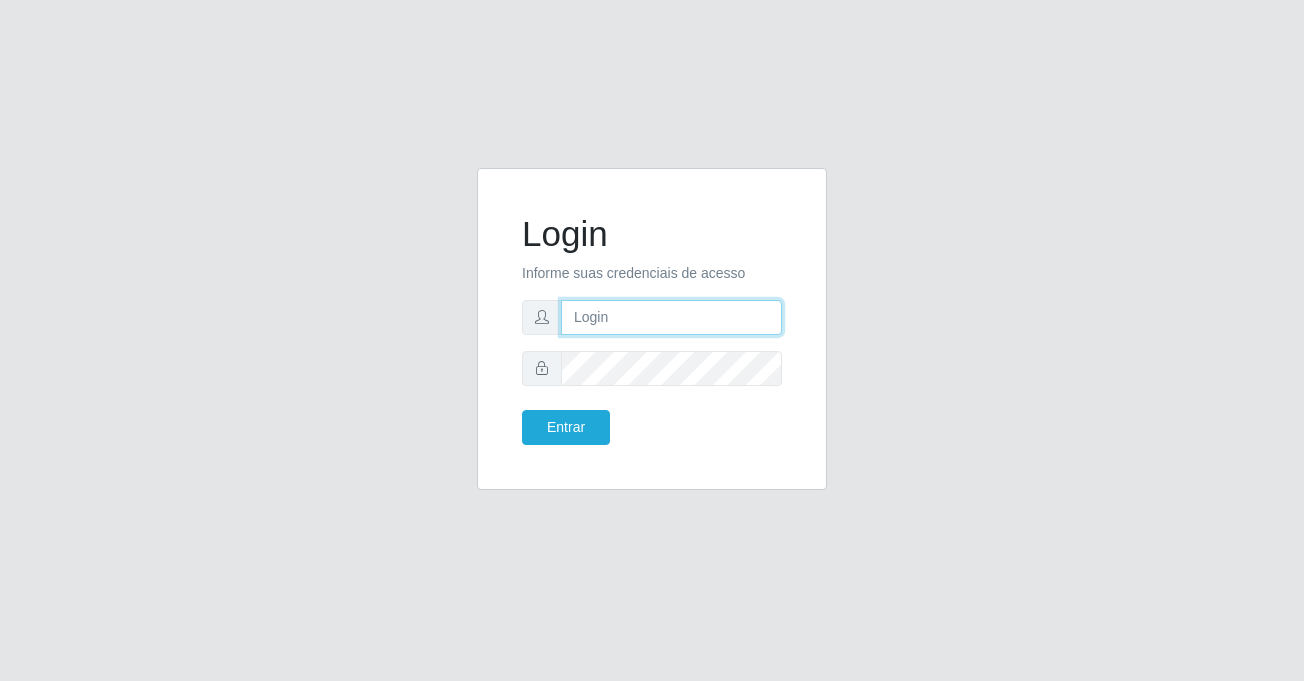 click at bounding box center (671, 317) 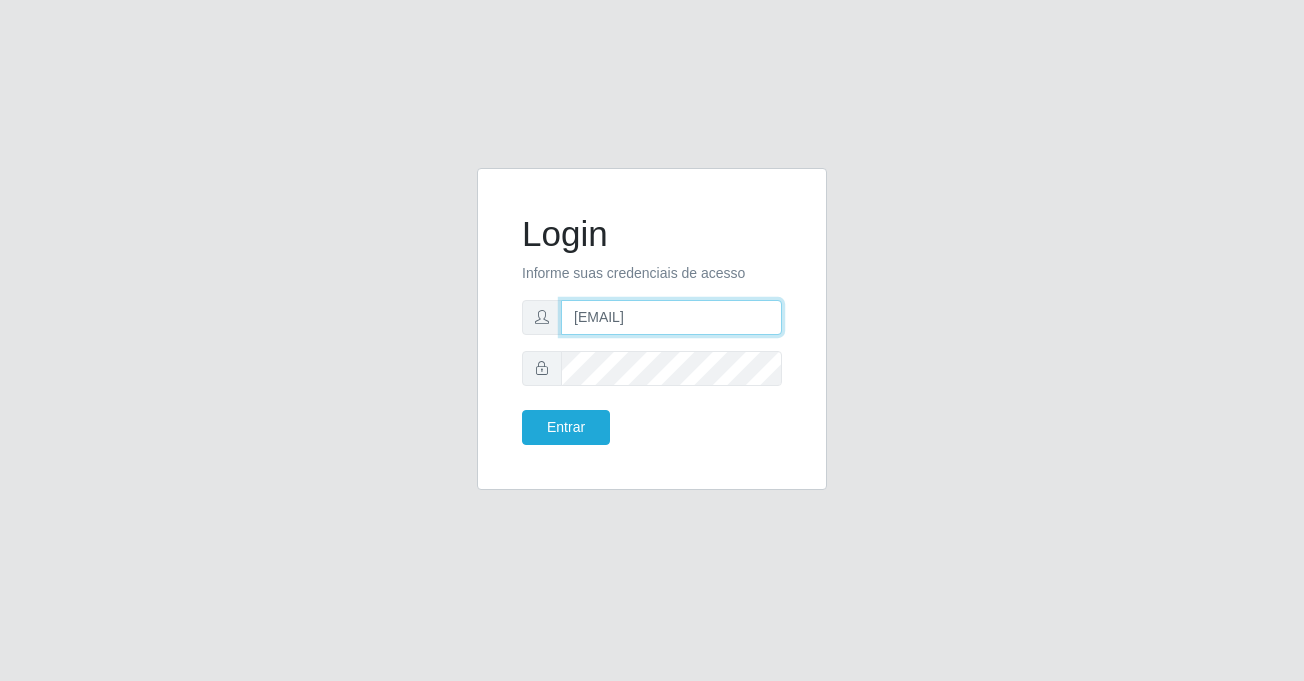 type on "[EMAIL]" 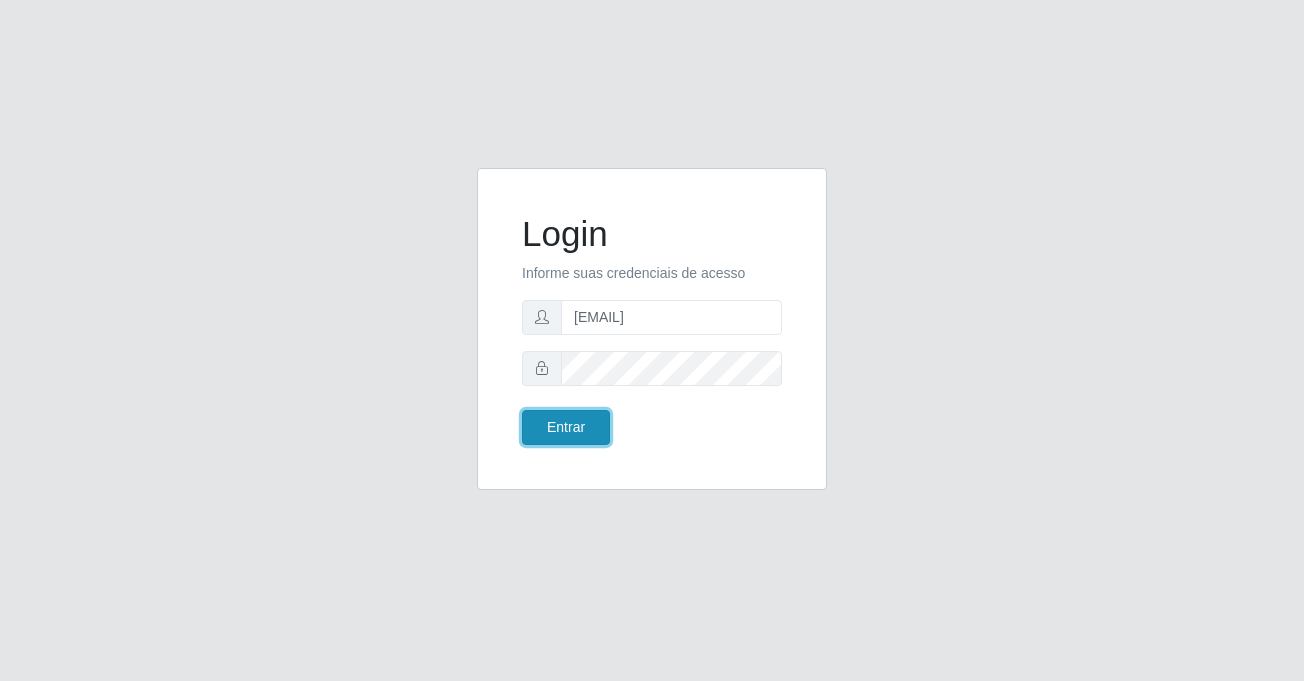 click on "Entrar" at bounding box center (566, 427) 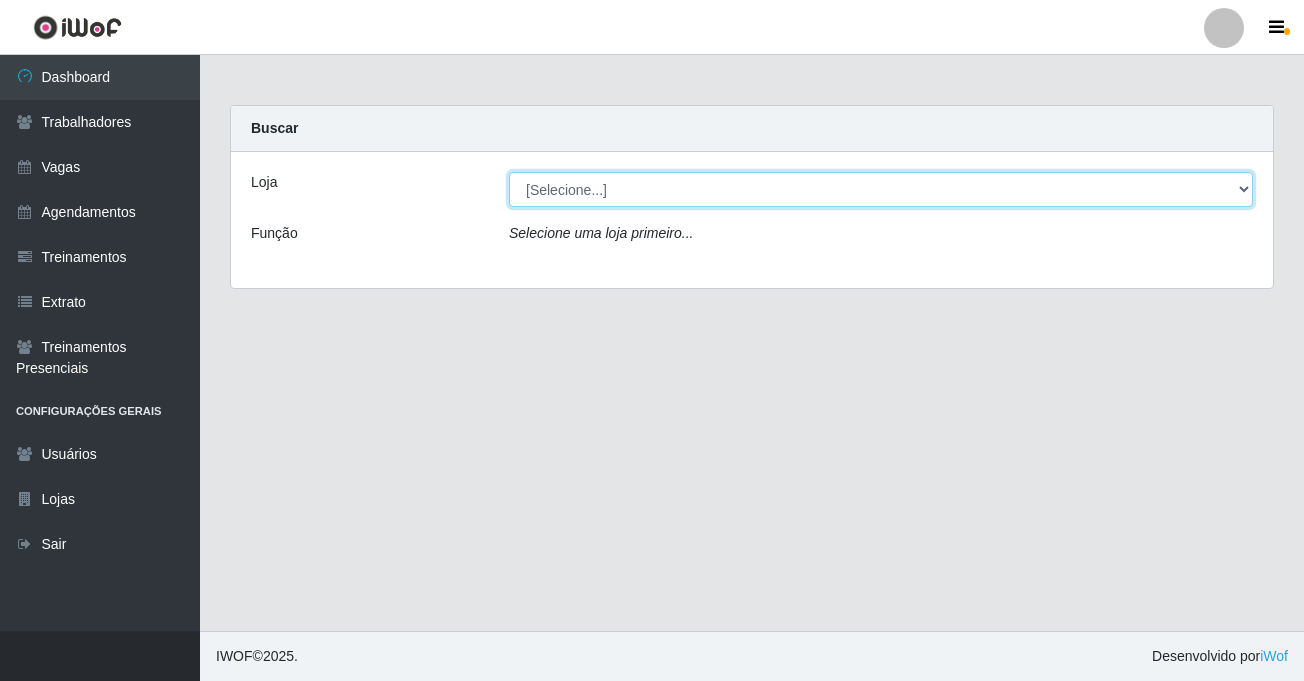 click on "[Selecione...] Bemais Supermercados - B8 Valentina" at bounding box center (881, 189) 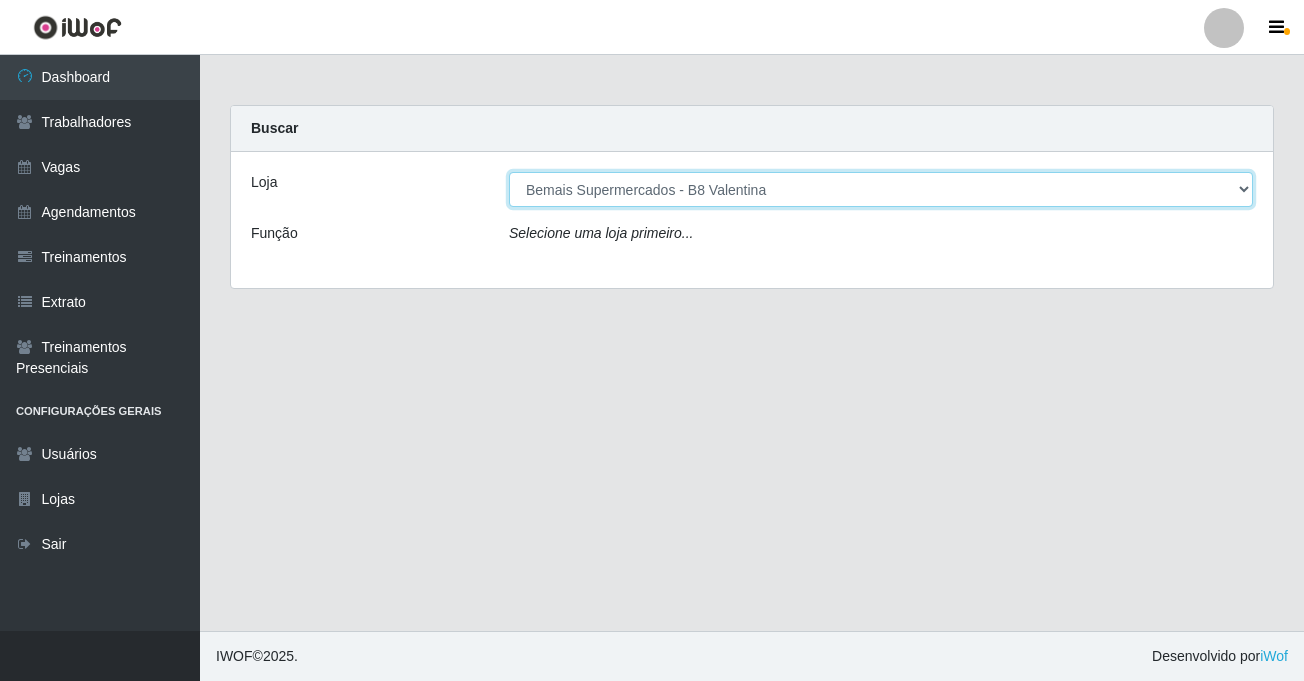 click on "[Selecione...] Bemais Supermercados - B8 Valentina" at bounding box center [881, 189] 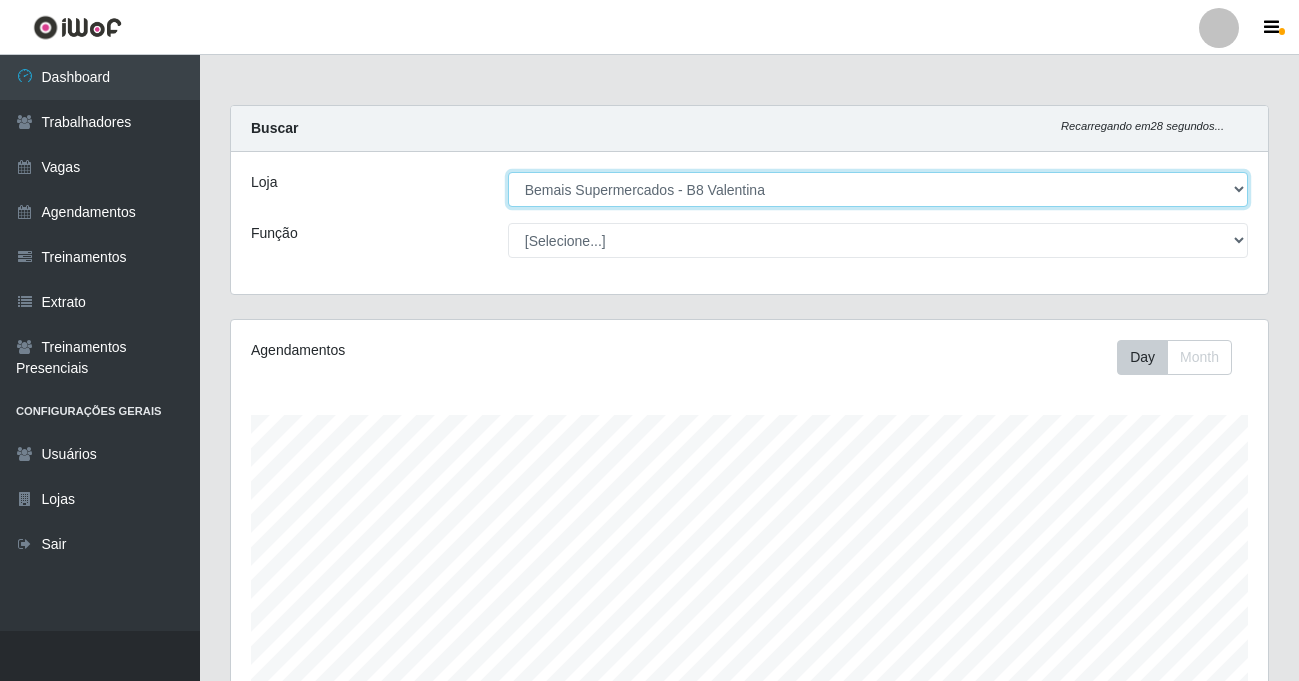 scroll, scrollTop: 999585, scrollLeft: 998963, axis: both 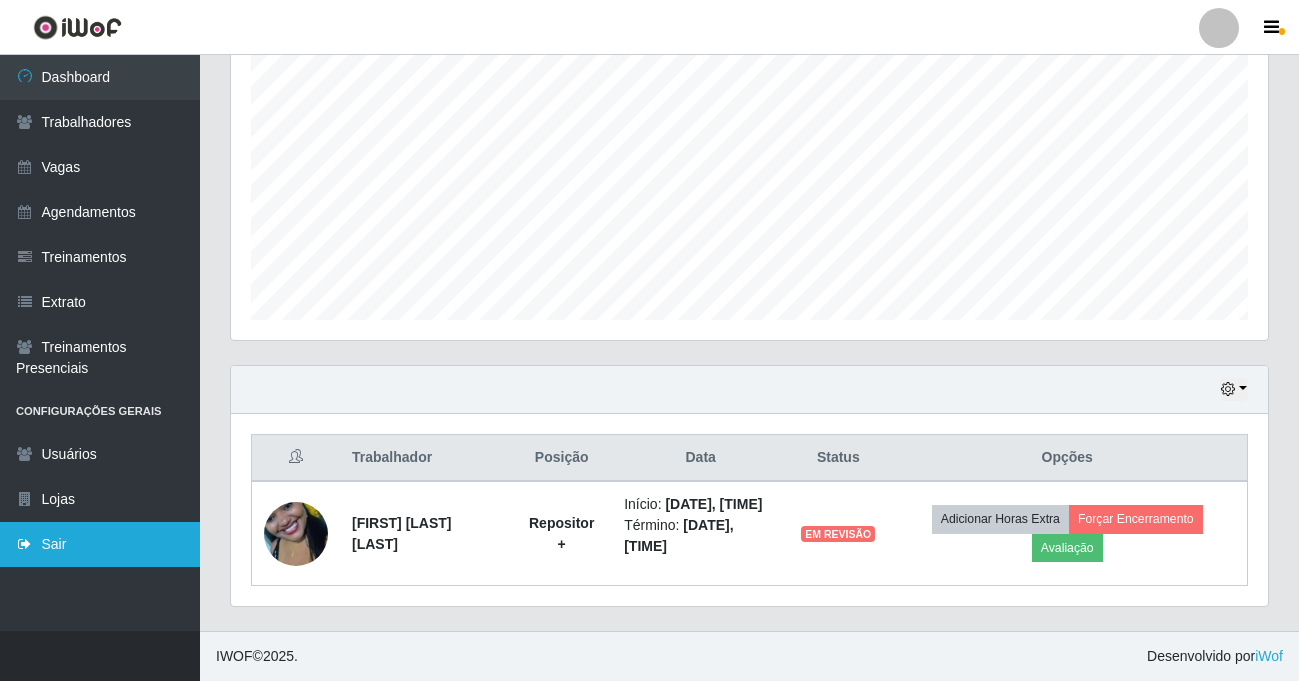 click on "Sair" at bounding box center [100, 544] 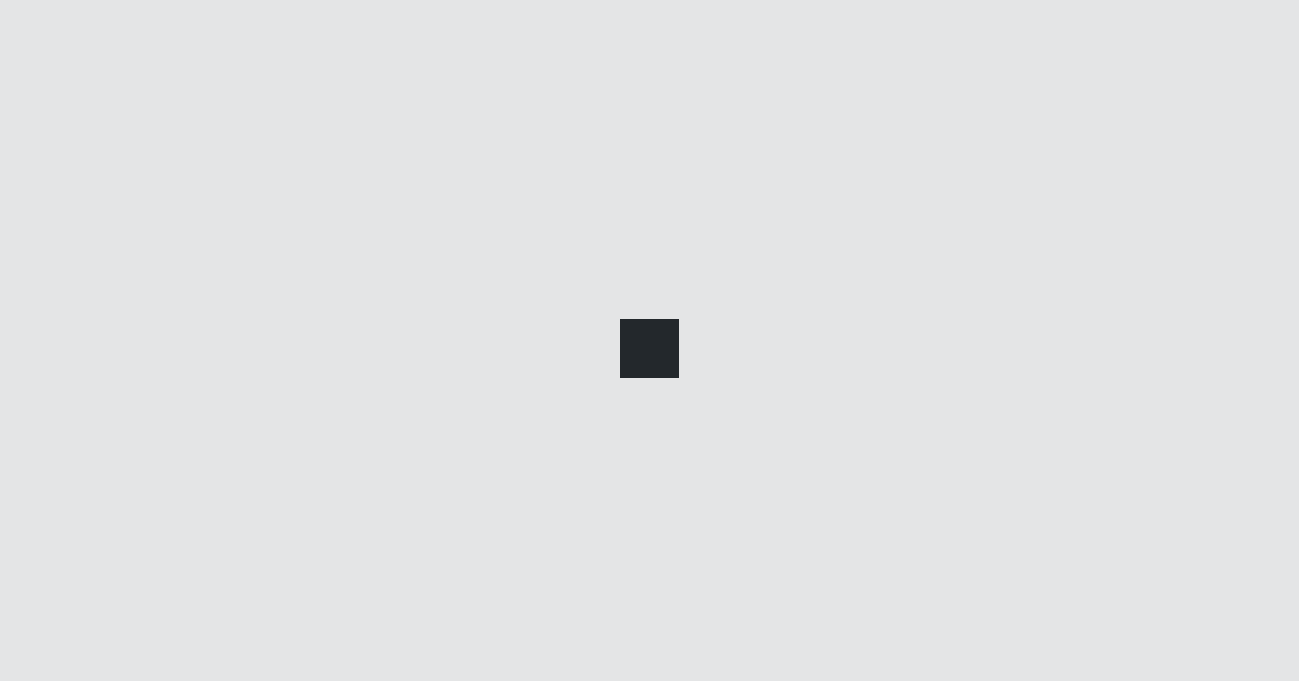 scroll, scrollTop: 0, scrollLeft: 0, axis: both 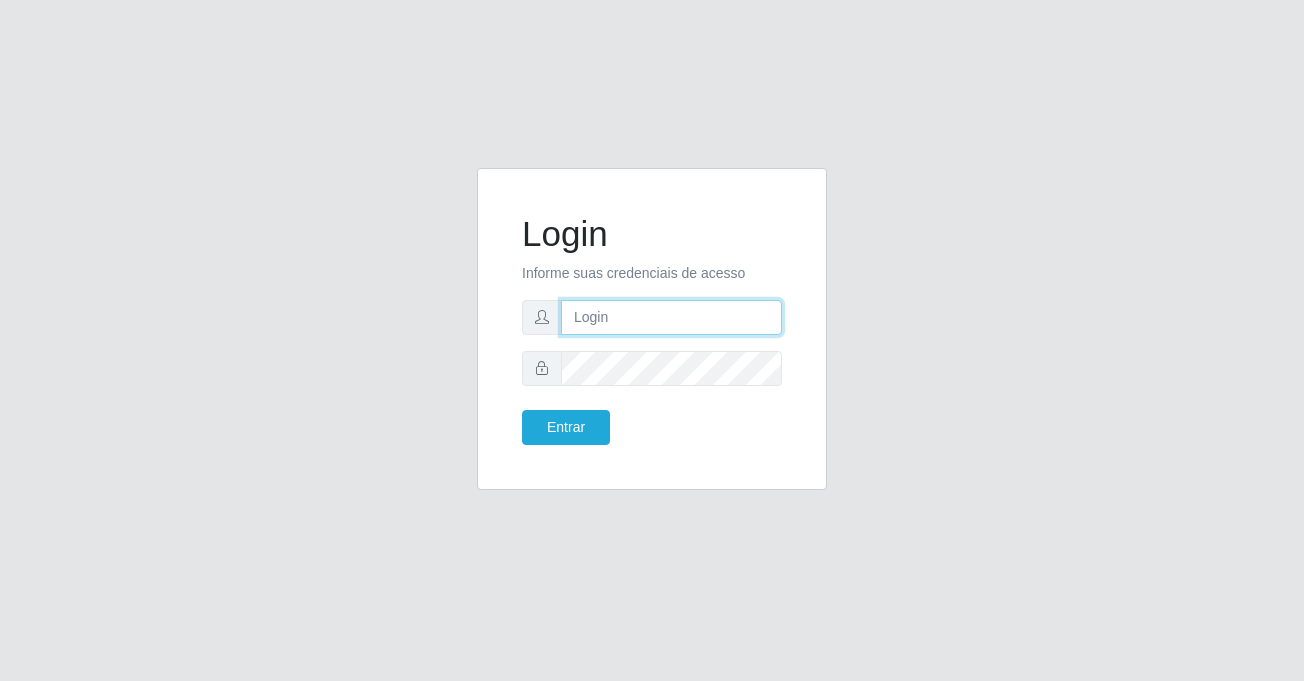 type on "[EMAIL]" 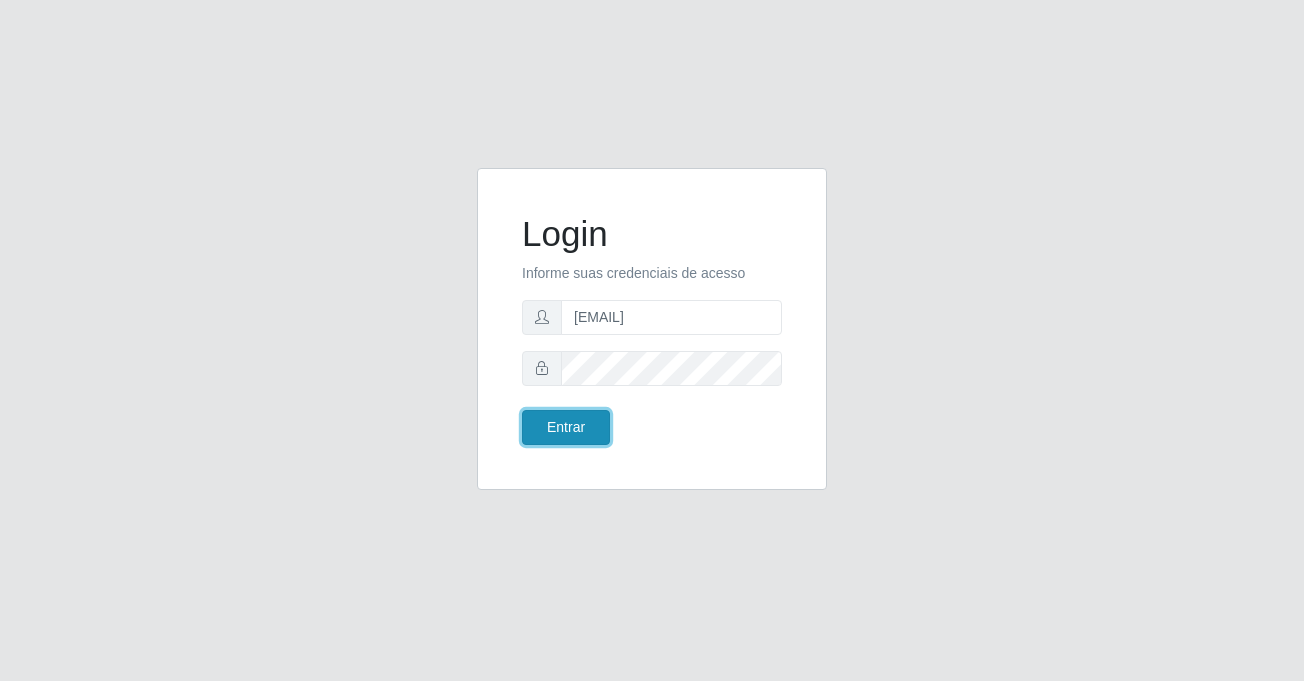 click on "Entrar" at bounding box center (566, 427) 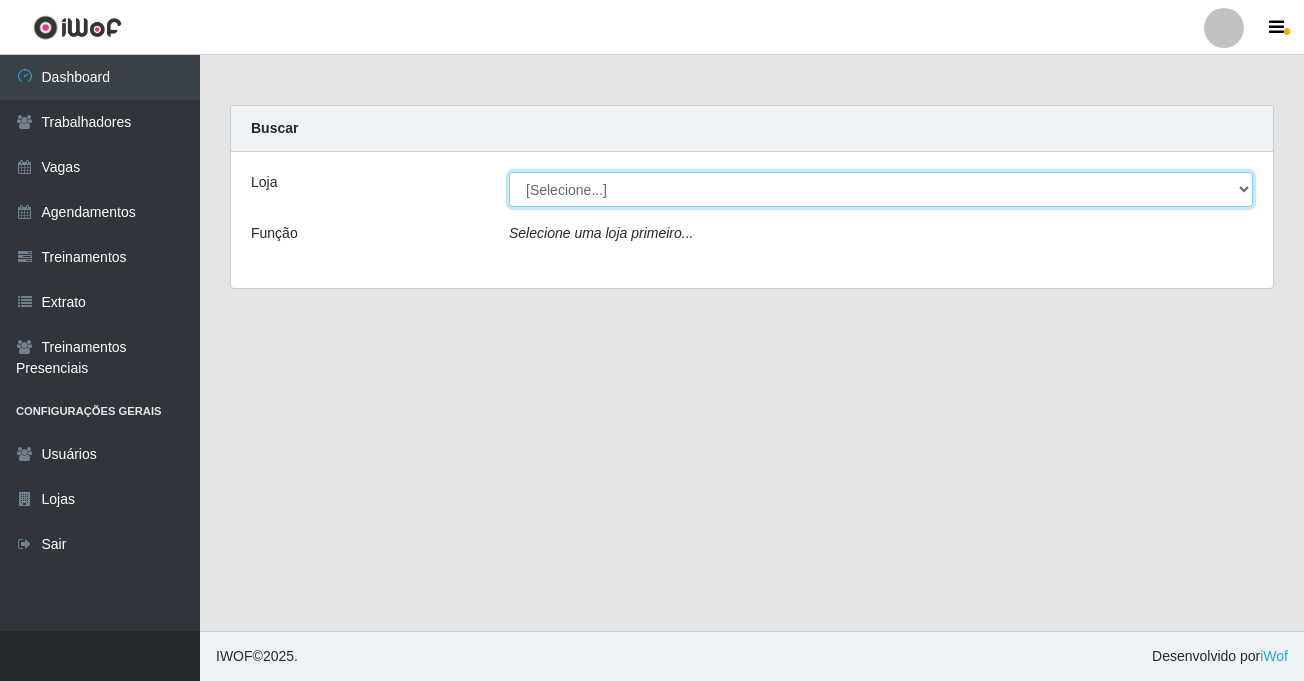 click on "[Selecione...] Bemais Supermercados - B8 Valentina" at bounding box center (881, 189) 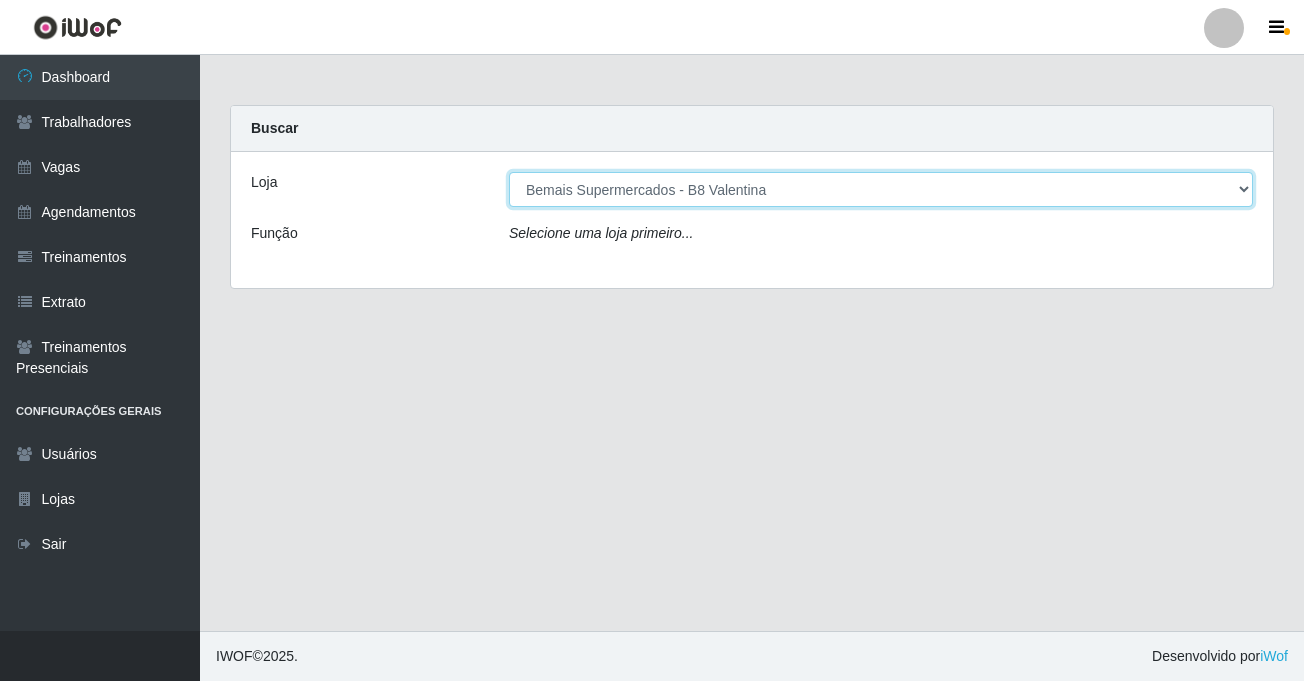click on "[Selecione...] Bemais Supermercados - B8 Valentina" at bounding box center (881, 189) 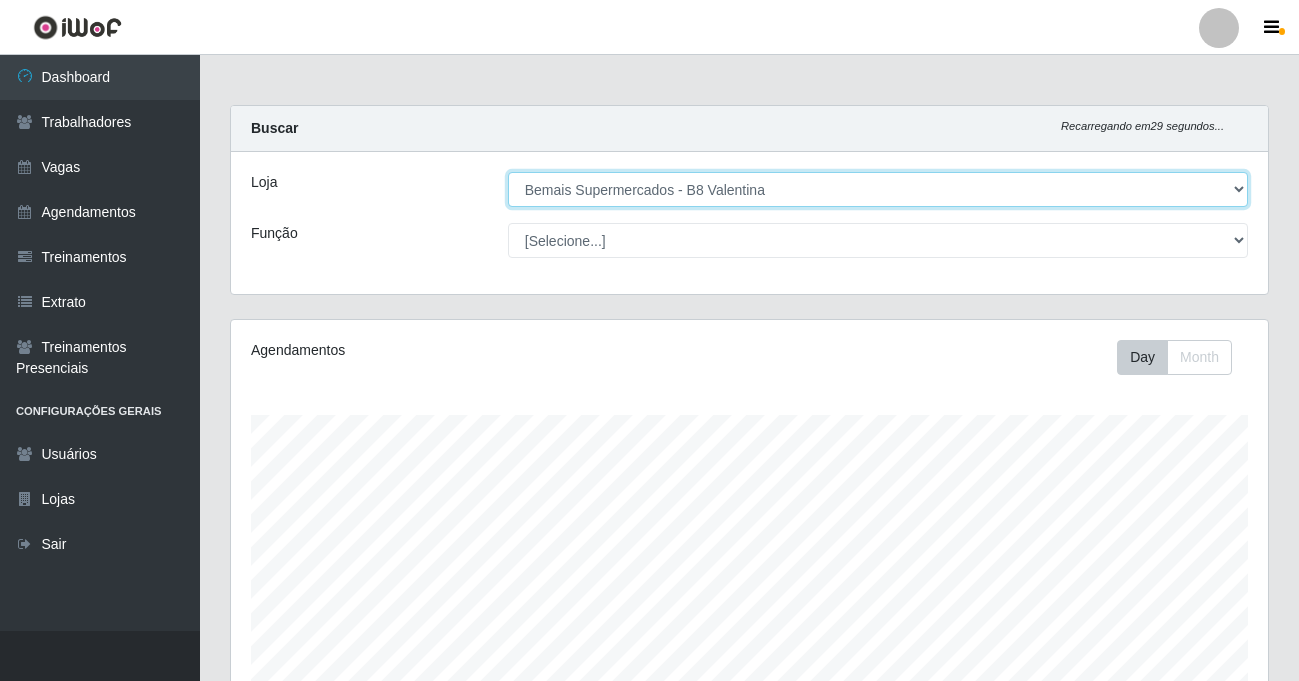 scroll, scrollTop: 999585, scrollLeft: 998963, axis: both 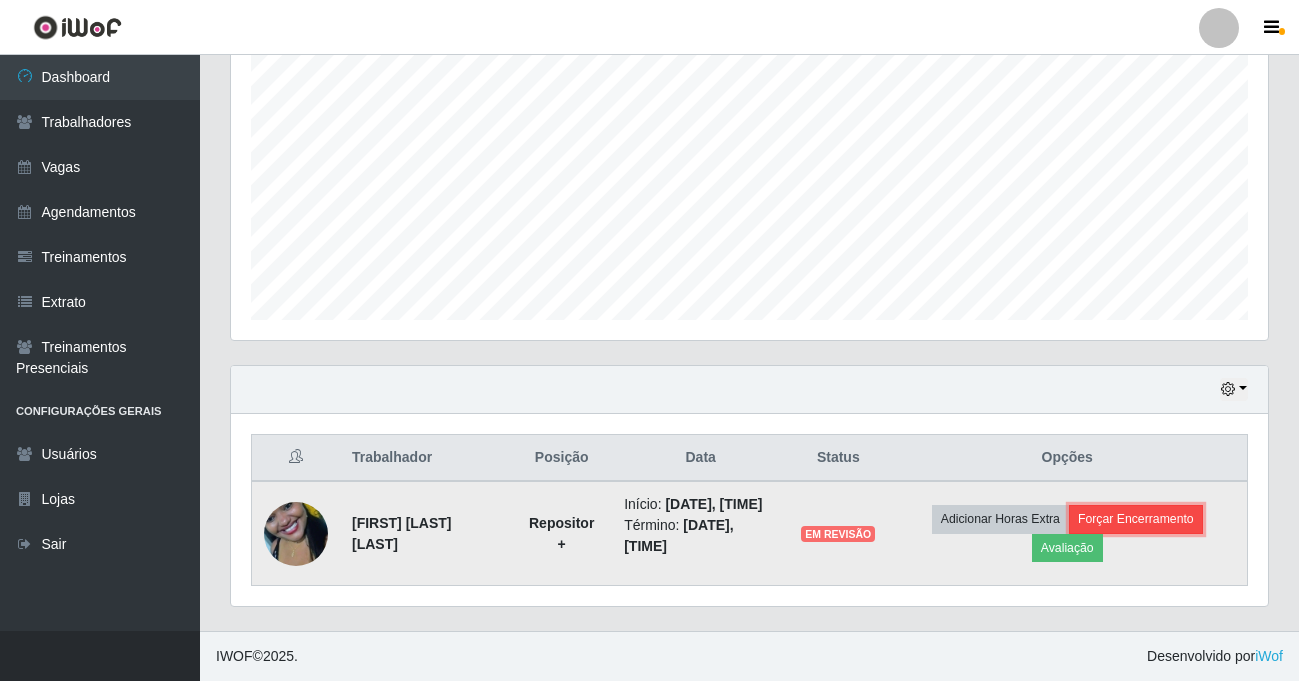 click on "Forçar Encerramento" at bounding box center (1136, 519) 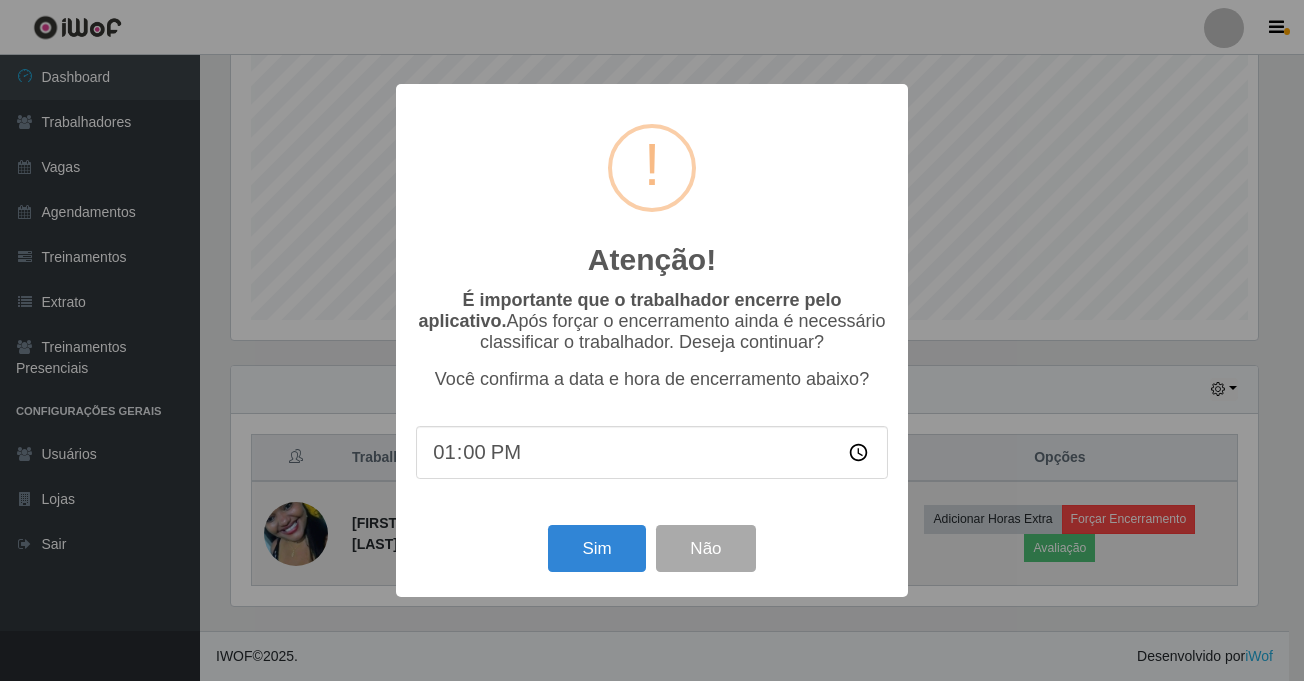 scroll, scrollTop: 999585, scrollLeft: 998973, axis: both 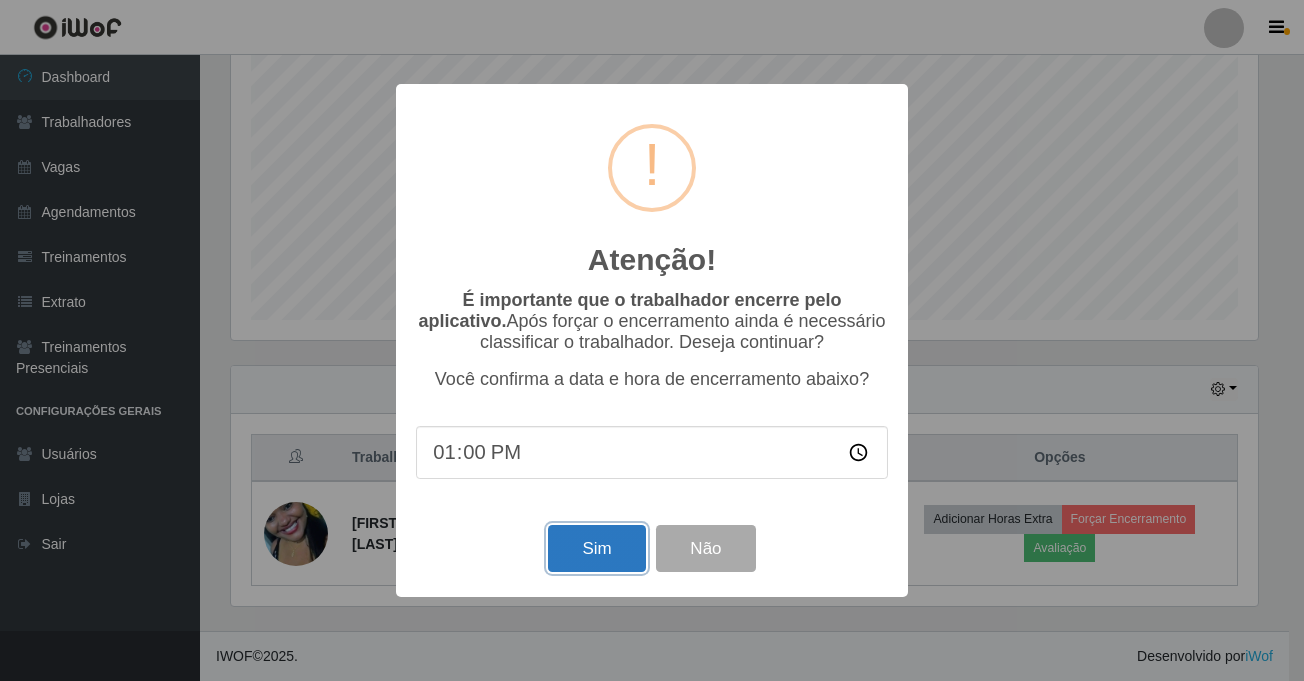 click on "Sim" at bounding box center [596, 548] 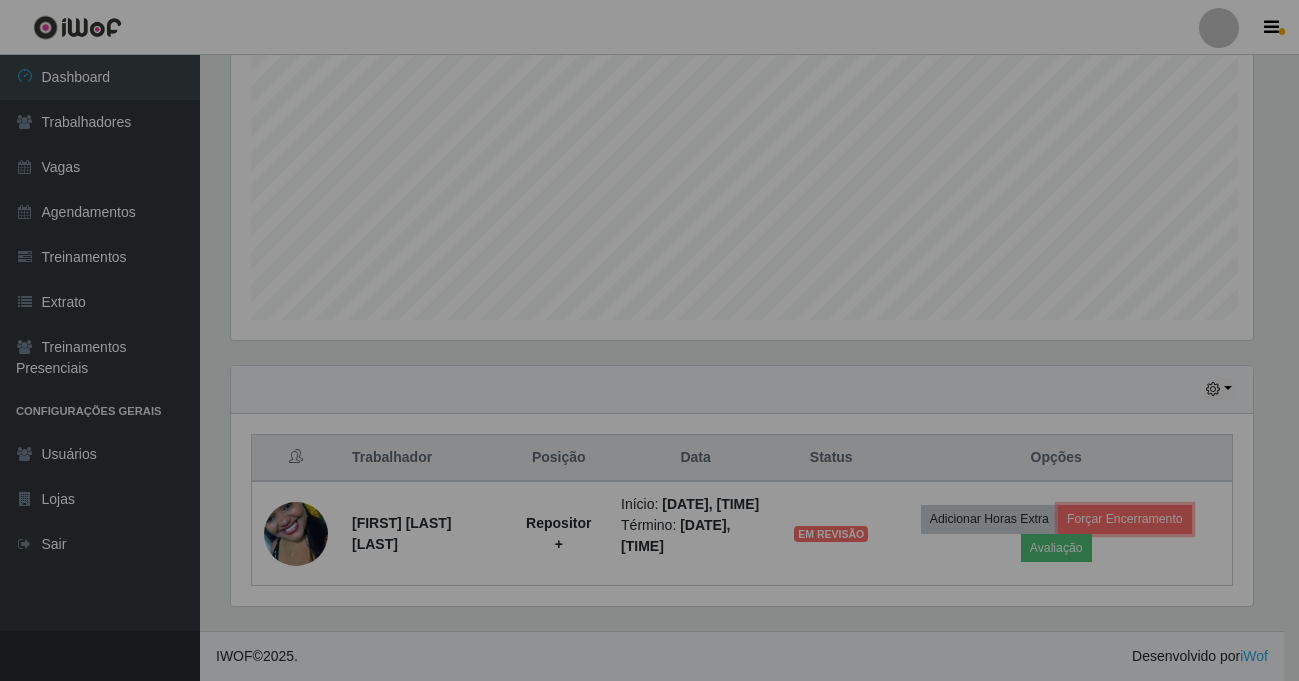 scroll, scrollTop: 999585, scrollLeft: 998963, axis: both 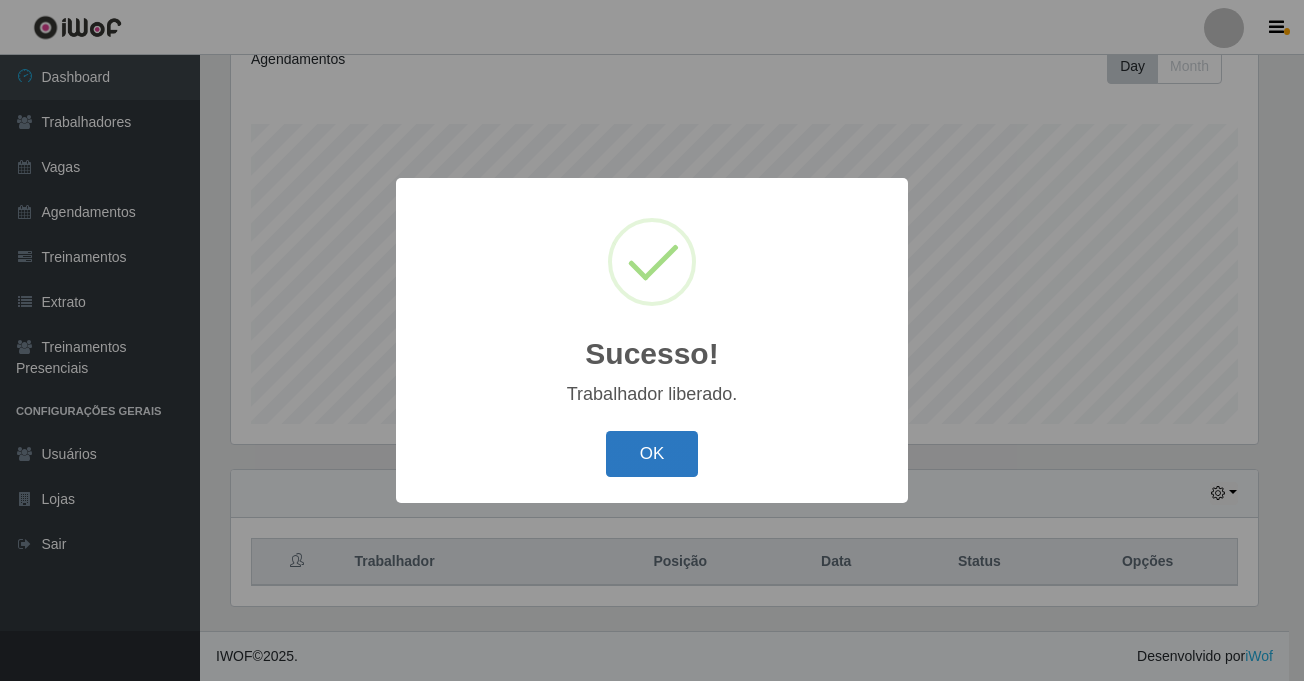 click on "OK" at bounding box center [652, 454] 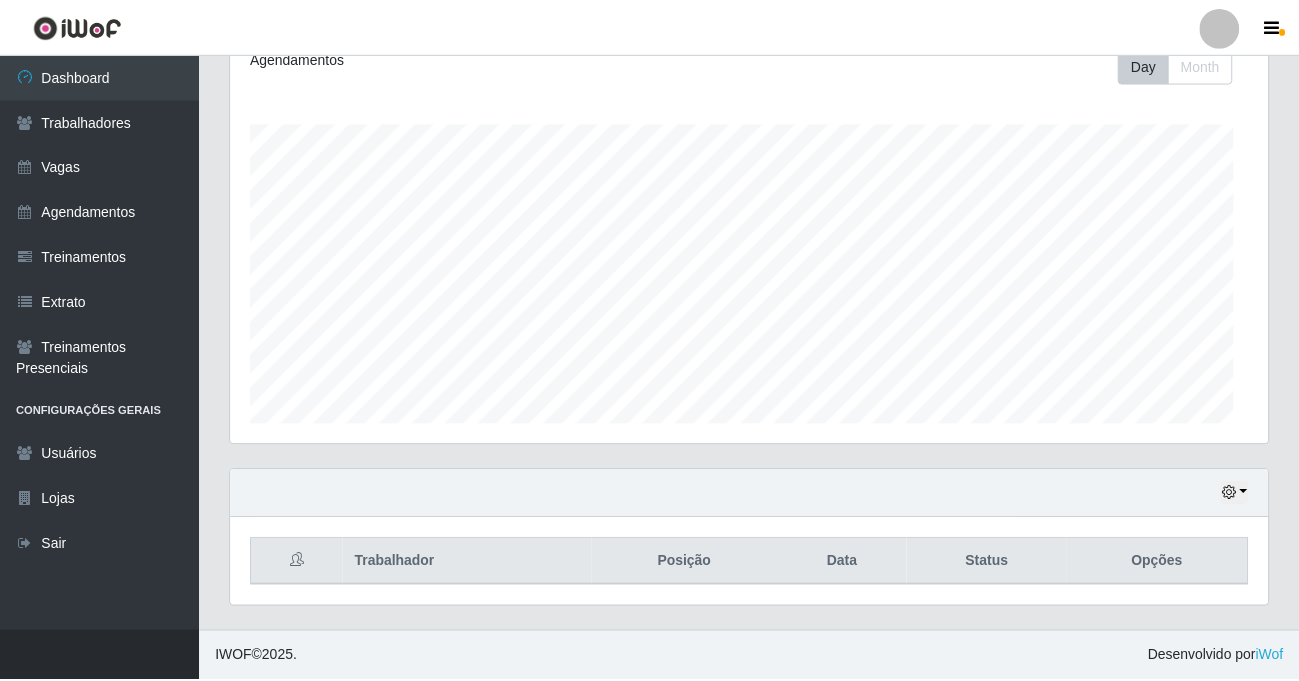 scroll, scrollTop: 999585, scrollLeft: 998963, axis: both 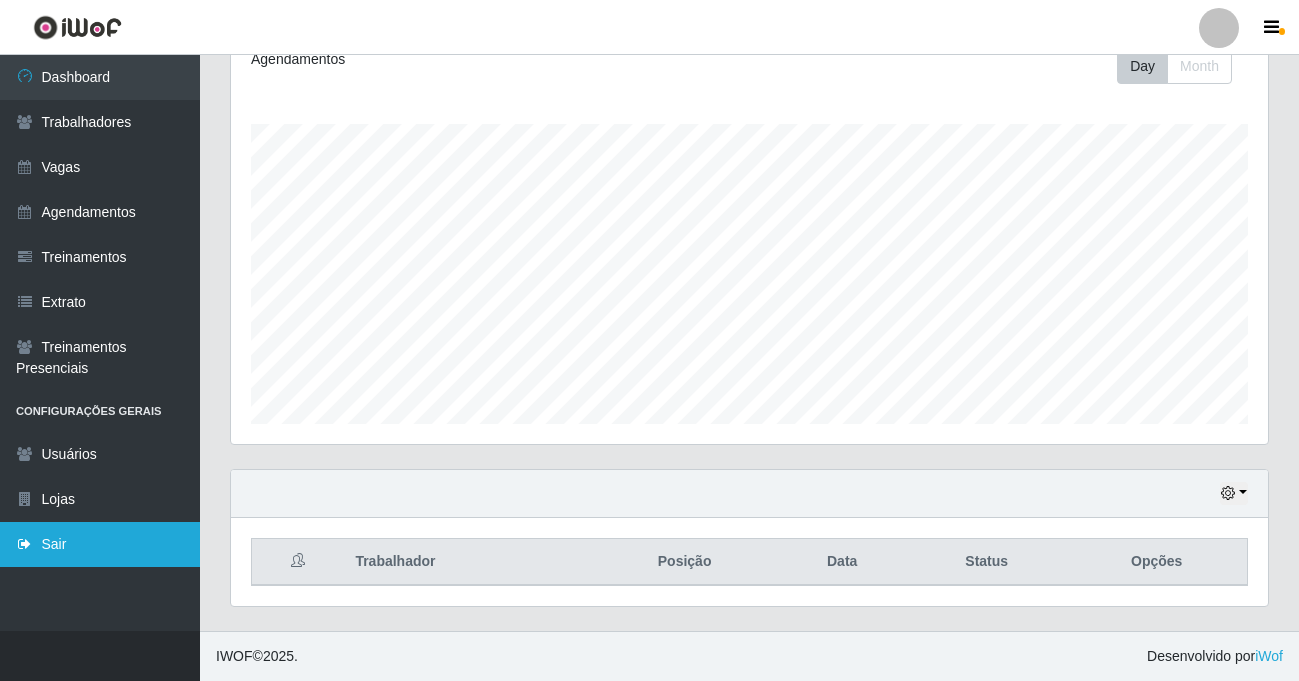 click at bounding box center (25, 544) 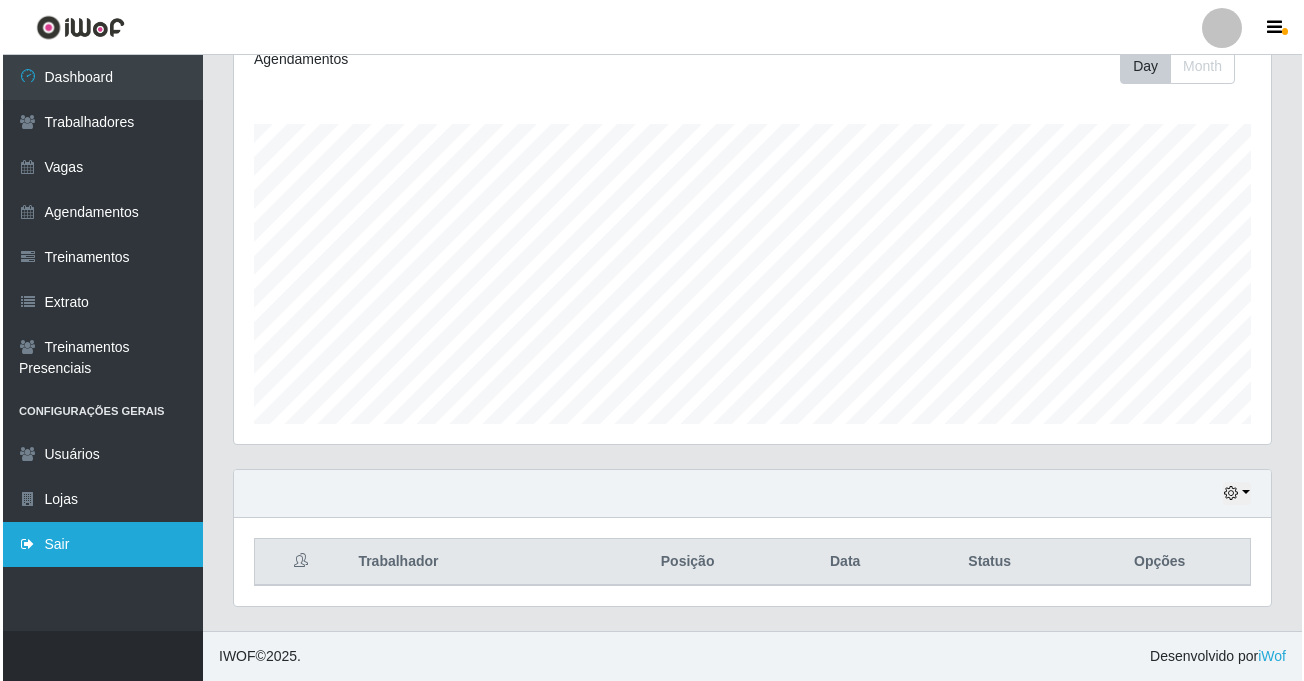 scroll, scrollTop: 0, scrollLeft: 0, axis: both 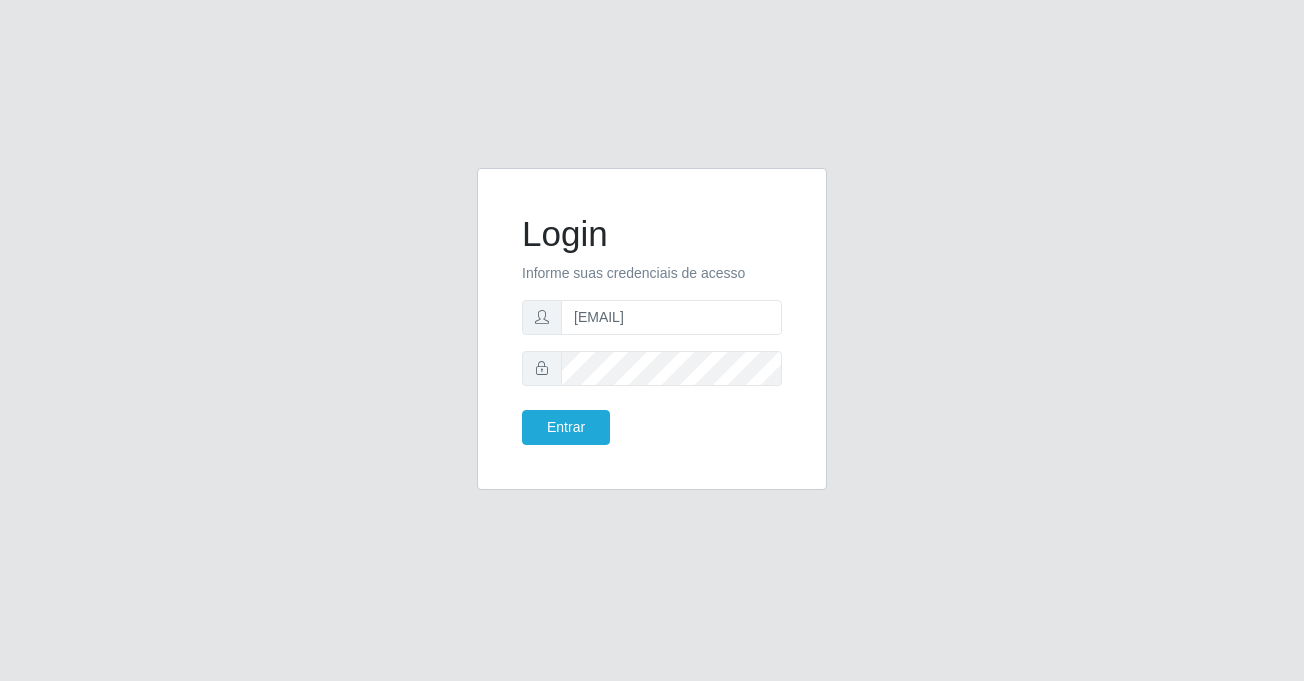 drag, startPoint x: 1096, startPoint y: 287, endPoint x: 1139, endPoint y: 130, distance: 162.78206 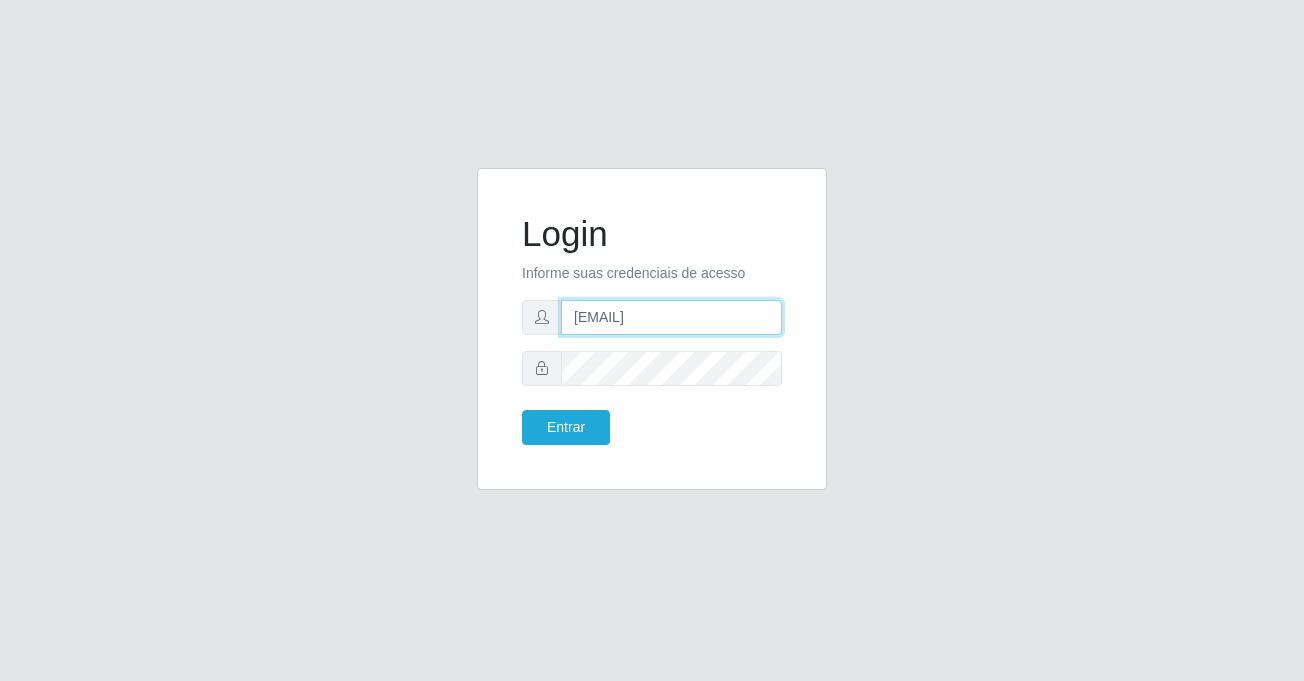 click on "[EMAIL]" at bounding box center [671, 317] 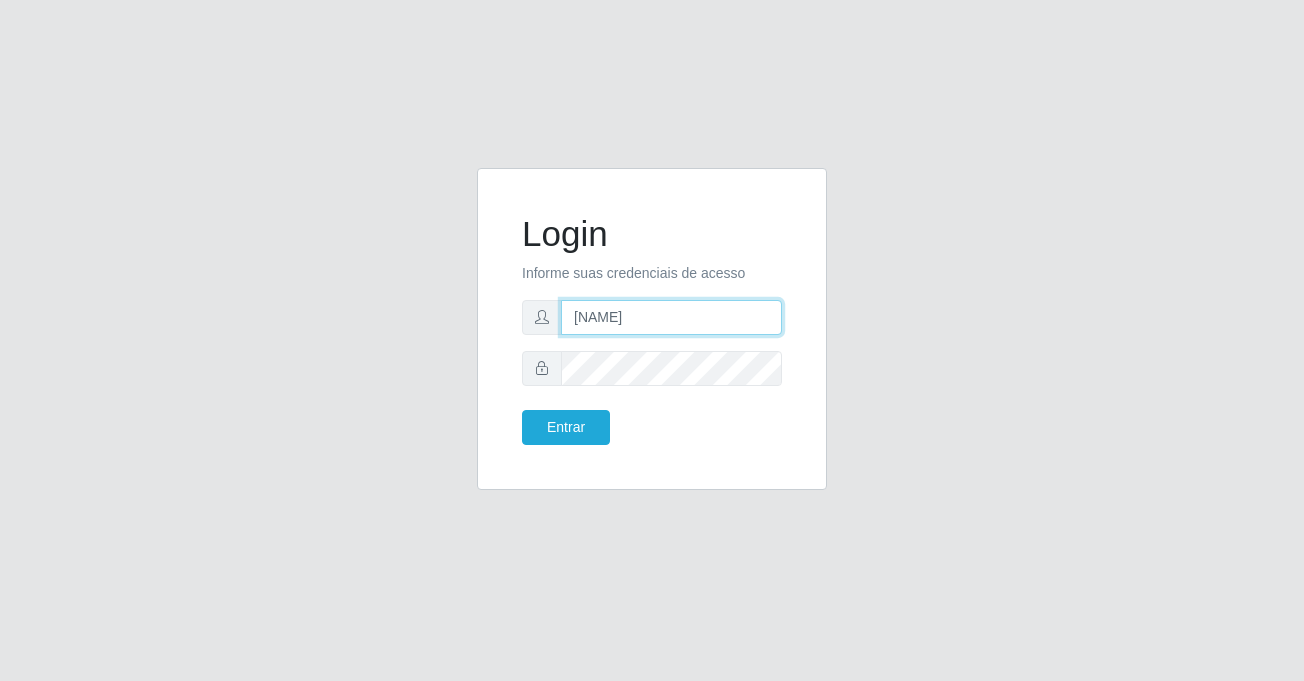 type on "s" 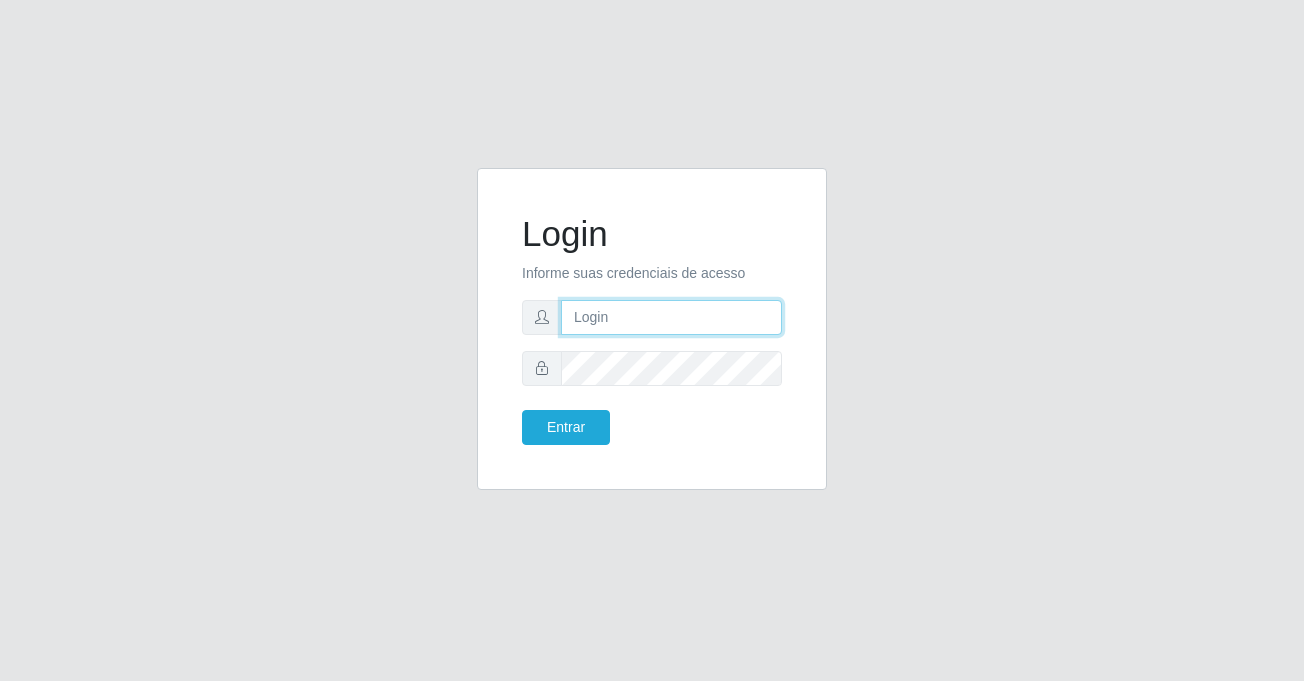 type 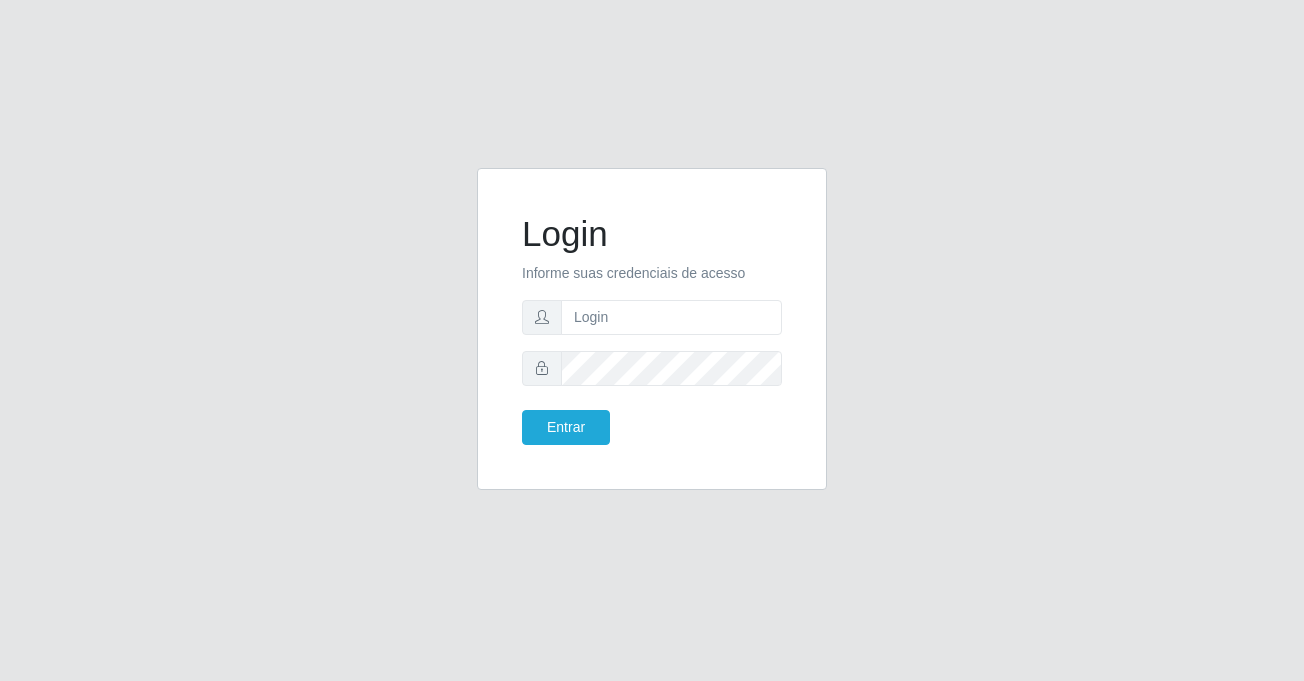 click on "Login Informe suas credenciais de acesso Entrar" at bounding box center (652, 341) 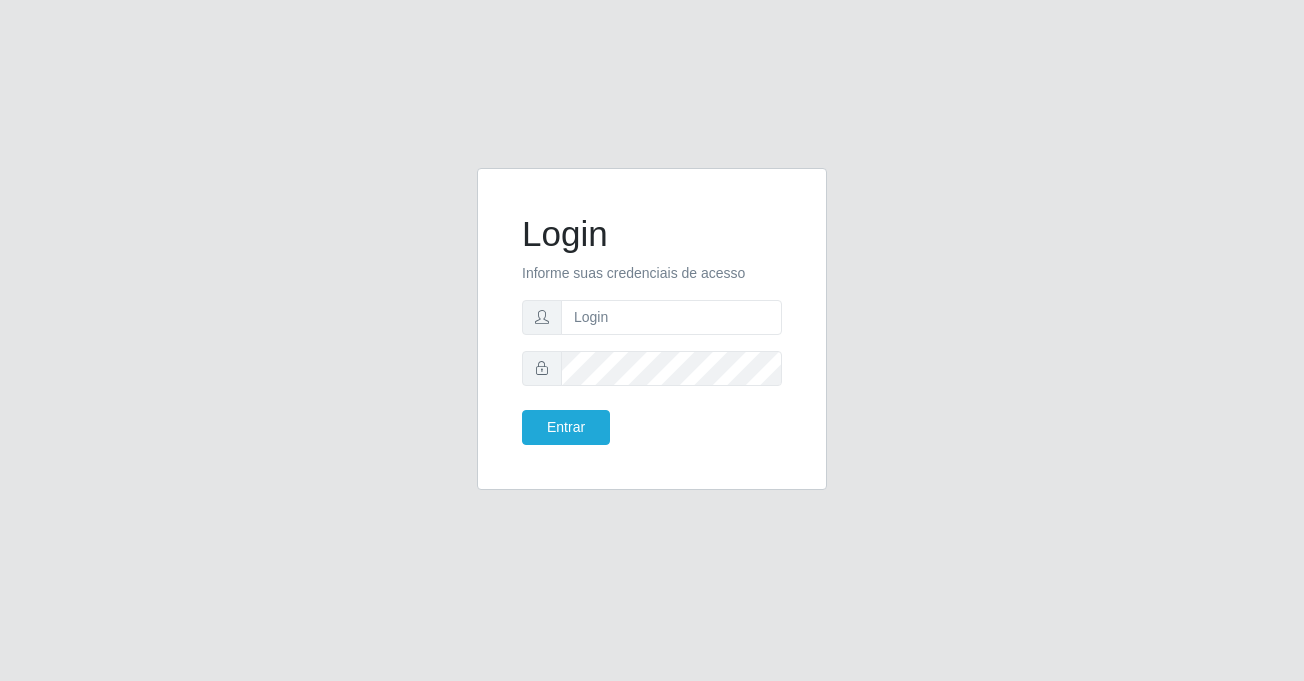 drag, startPoint x: 379, startPoint y: 4, endPoint x: 976, endPoint y: 142, distance: 612.7422 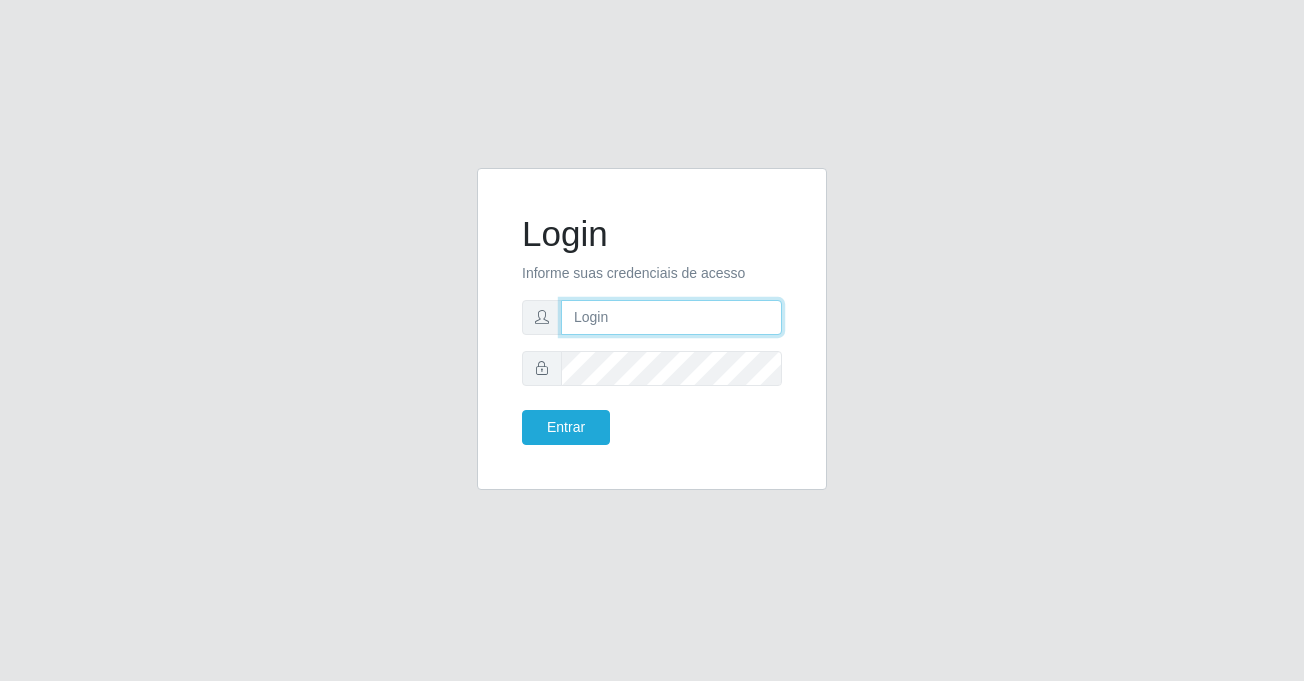 click at bounding box center (671, 317) 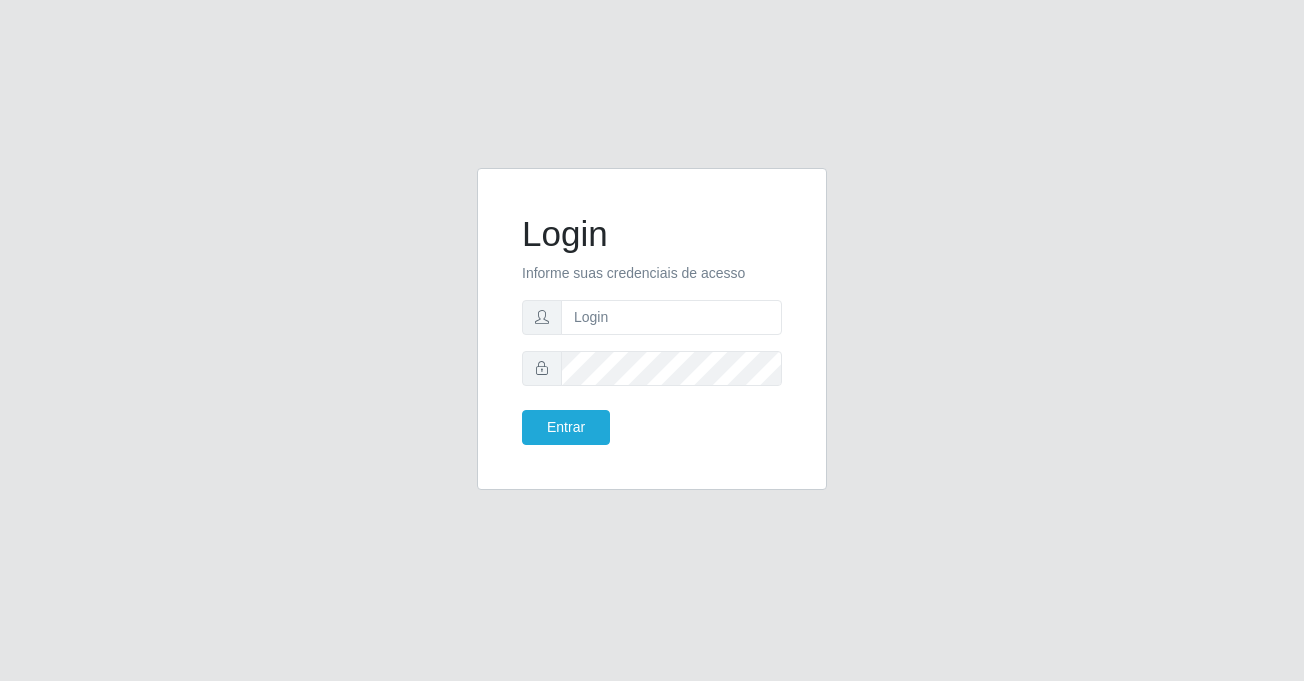 click on "Login Informe suas credenciais de acesso Entrar" at bounding box center [652, 341] 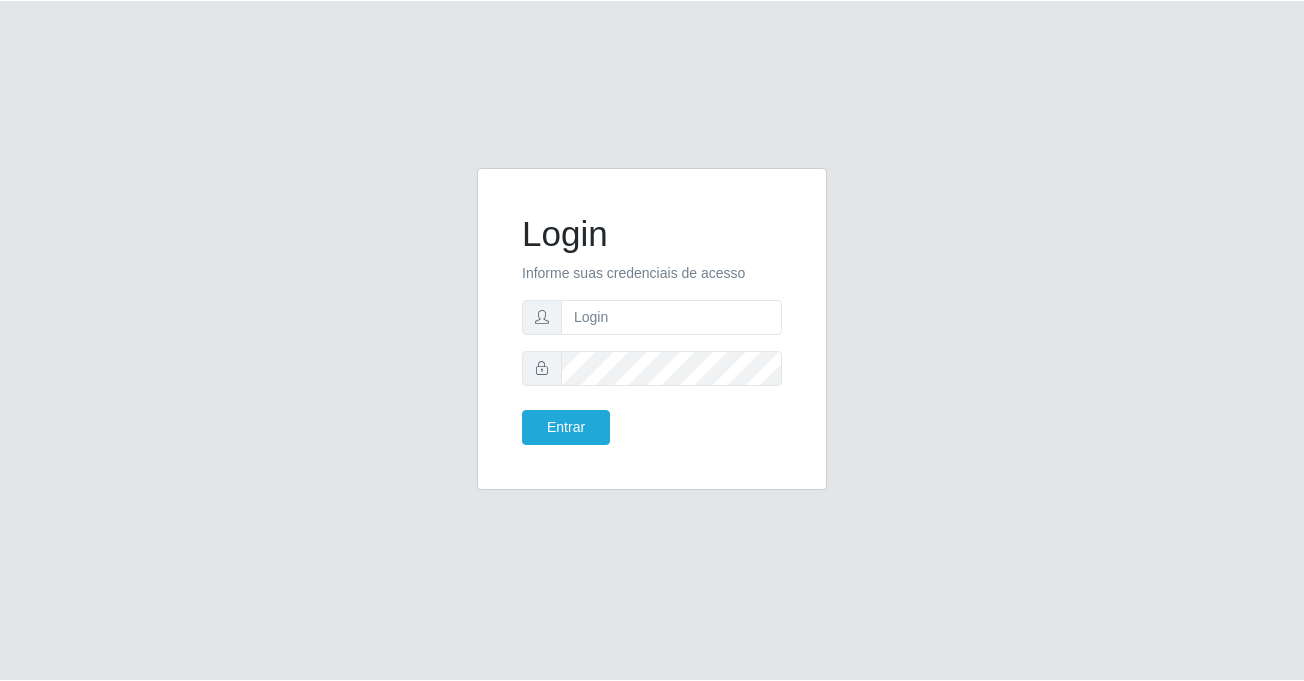 scroll, scrollTop: 0, scrollLeft: 0, axis: both 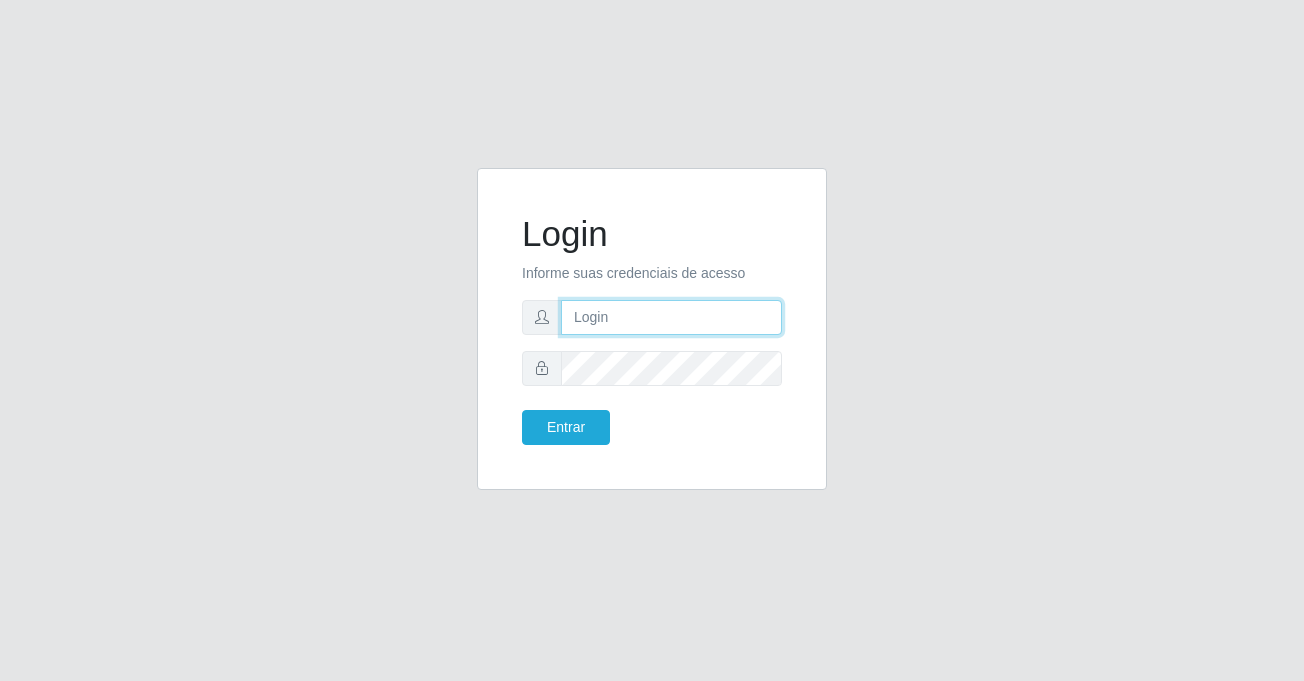 type on "[EMAIL]" 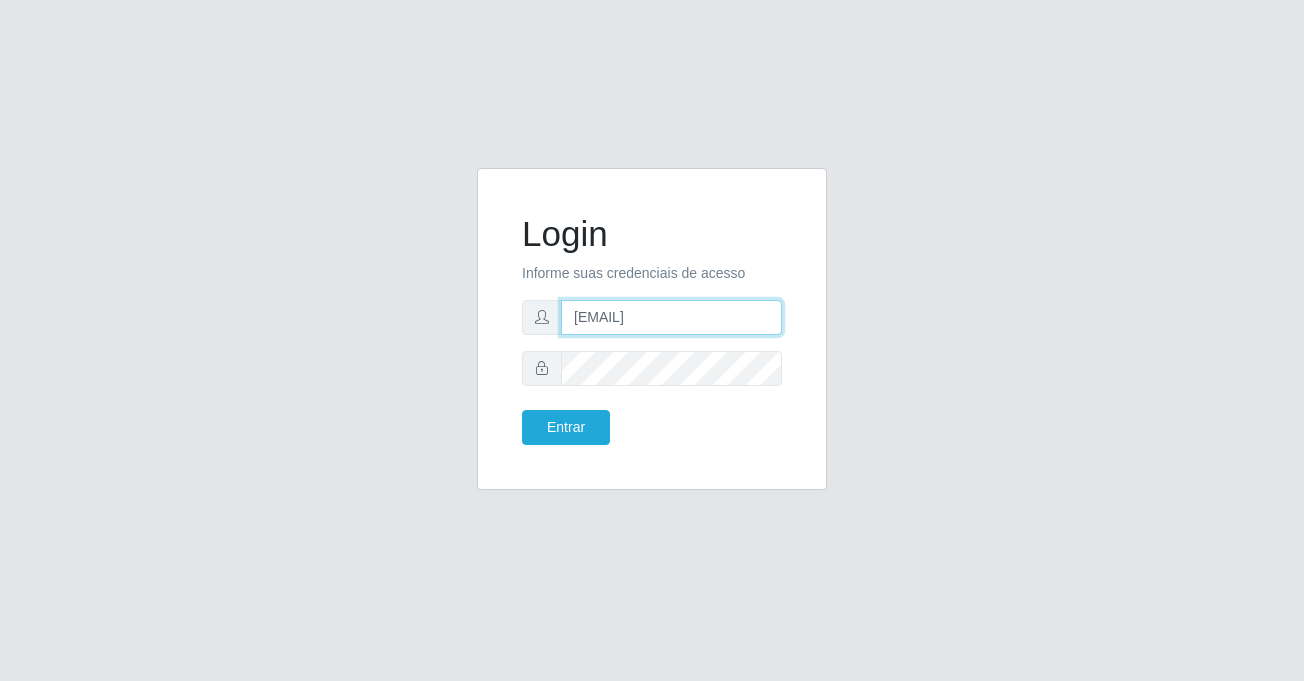 click on "[EMAIL]" at bounding box center [671, 317] 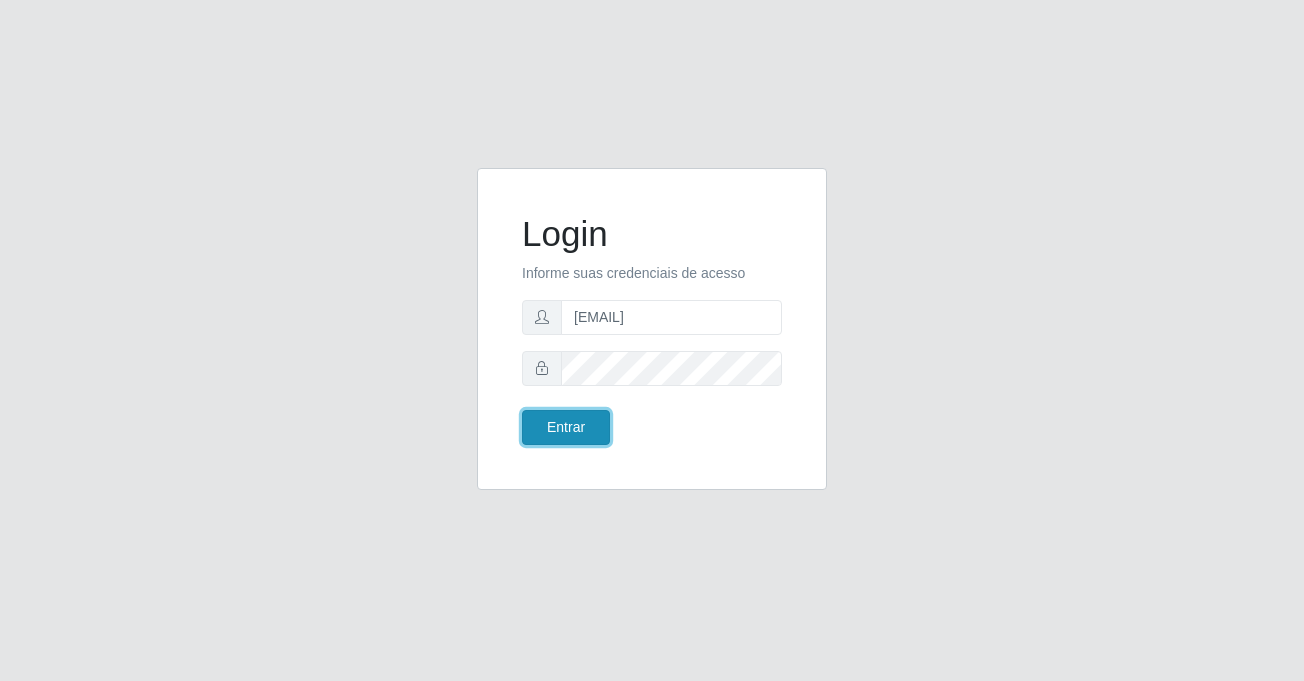 click on "Entrar" at bounding box center (566, 427) 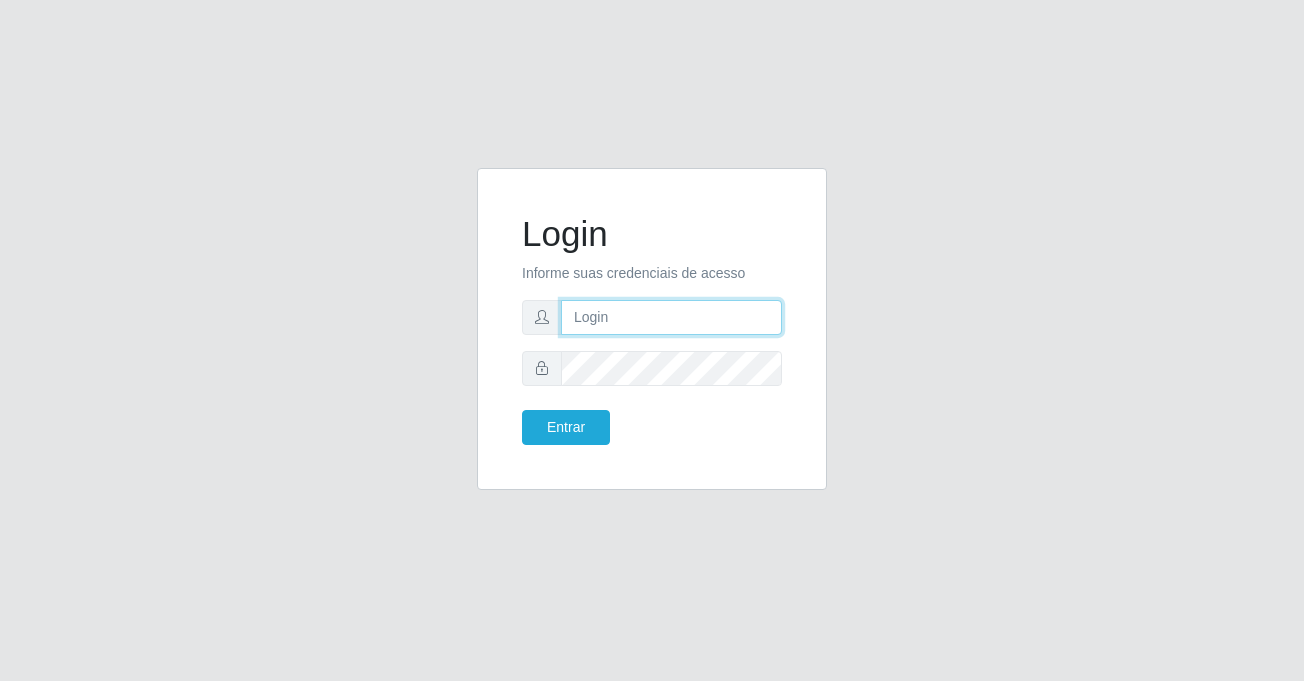 type on "[EMAIL]" 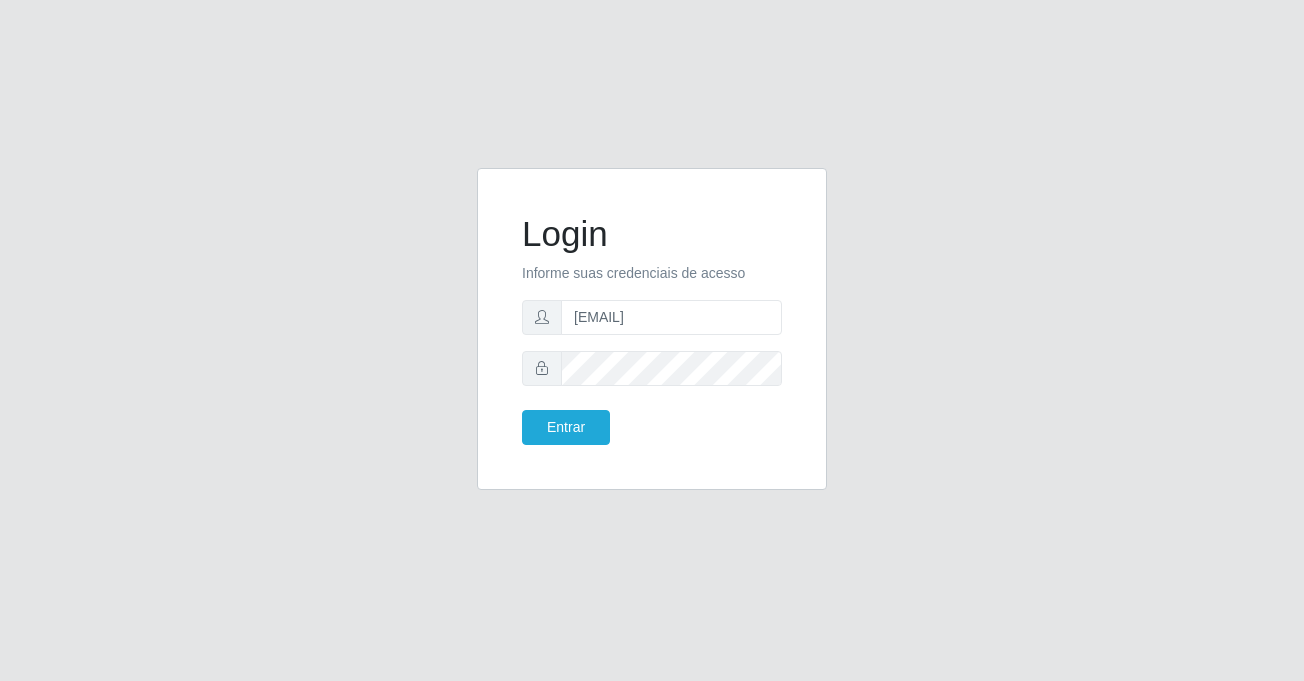 drag, startPoint x: 708, startPoint y: 318, endPoint x: 370, endPoint y: 392, distance: 346.00577 